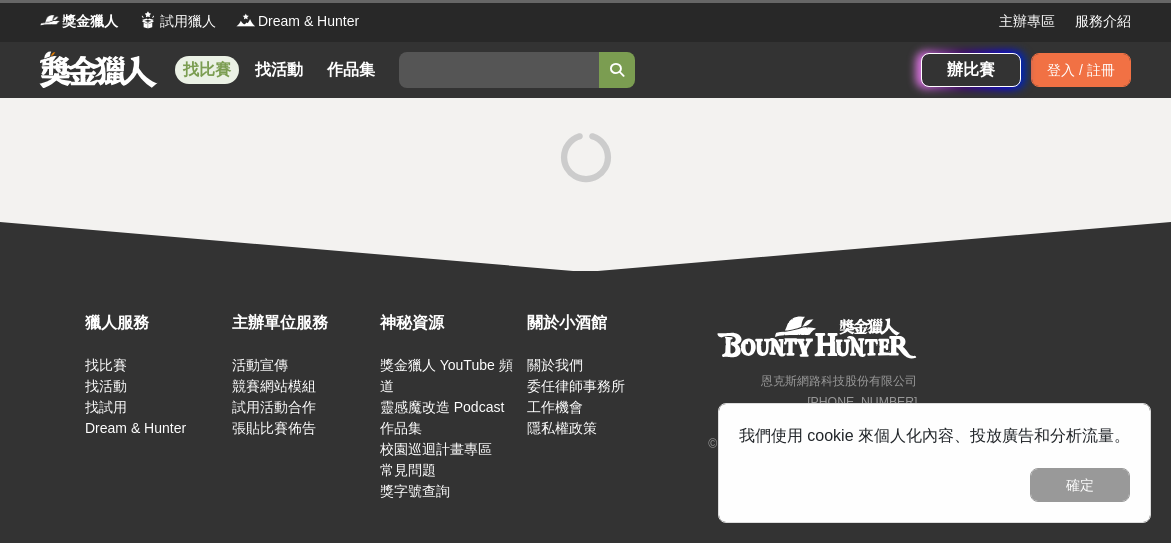 scroll, scrollTop: 0, scrollLeft: 0, axis: both 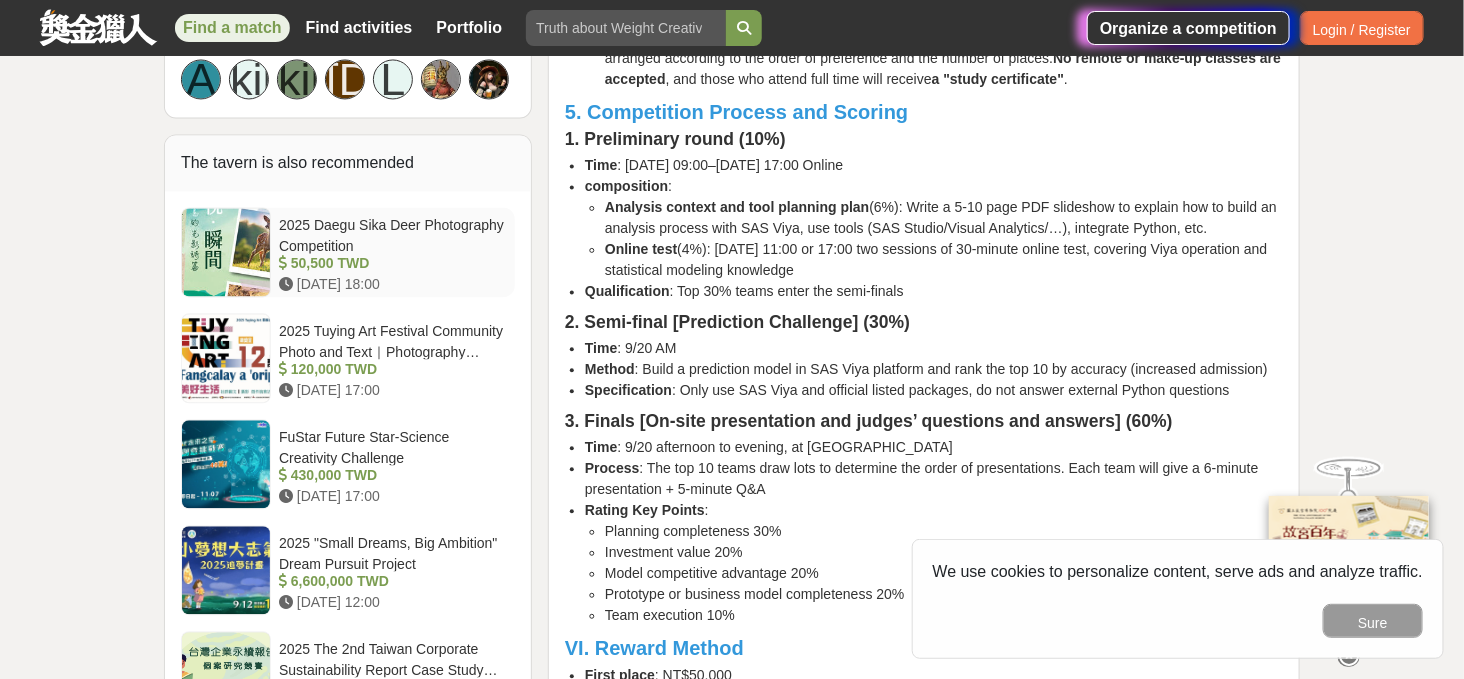 click on "2025 Daegu Sika Deer Photography Competition" at bounding box center (391, 235) 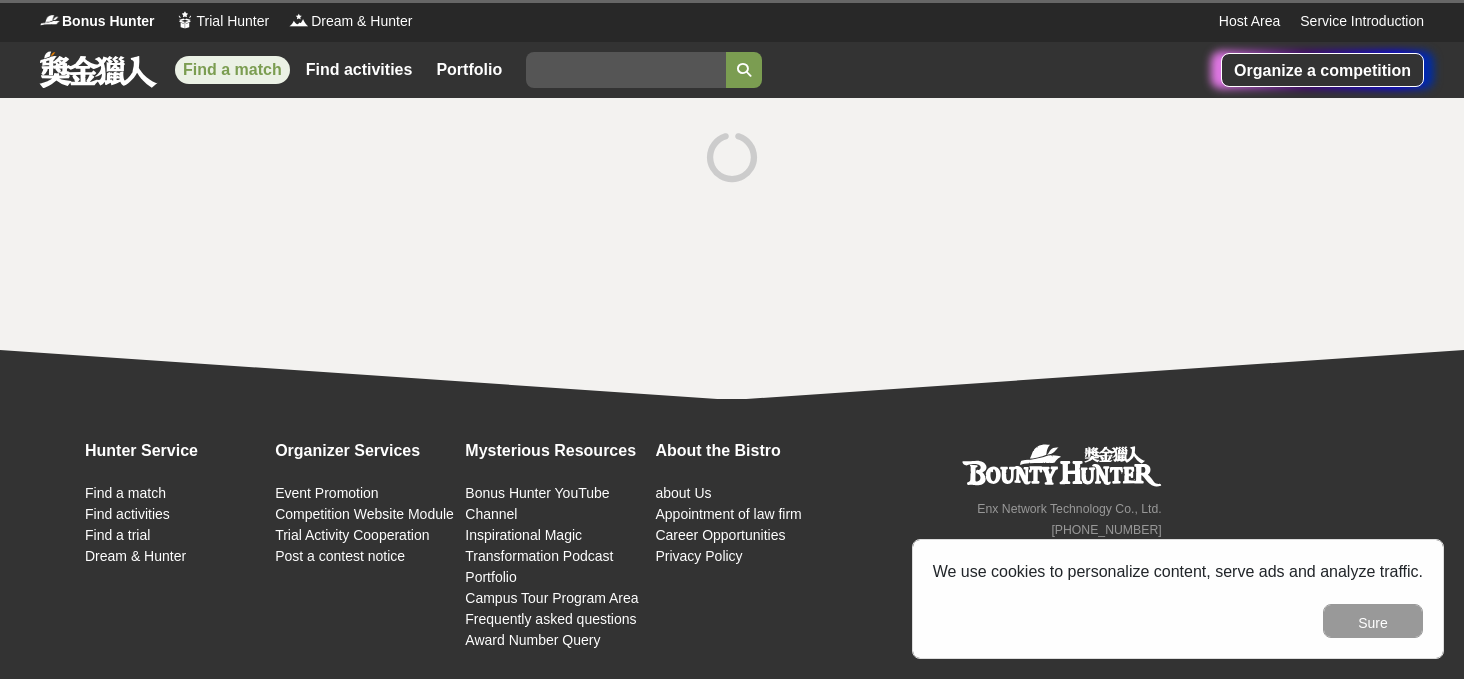 scroll, scrollTop: 0, scrollLeft: 0, axis: both 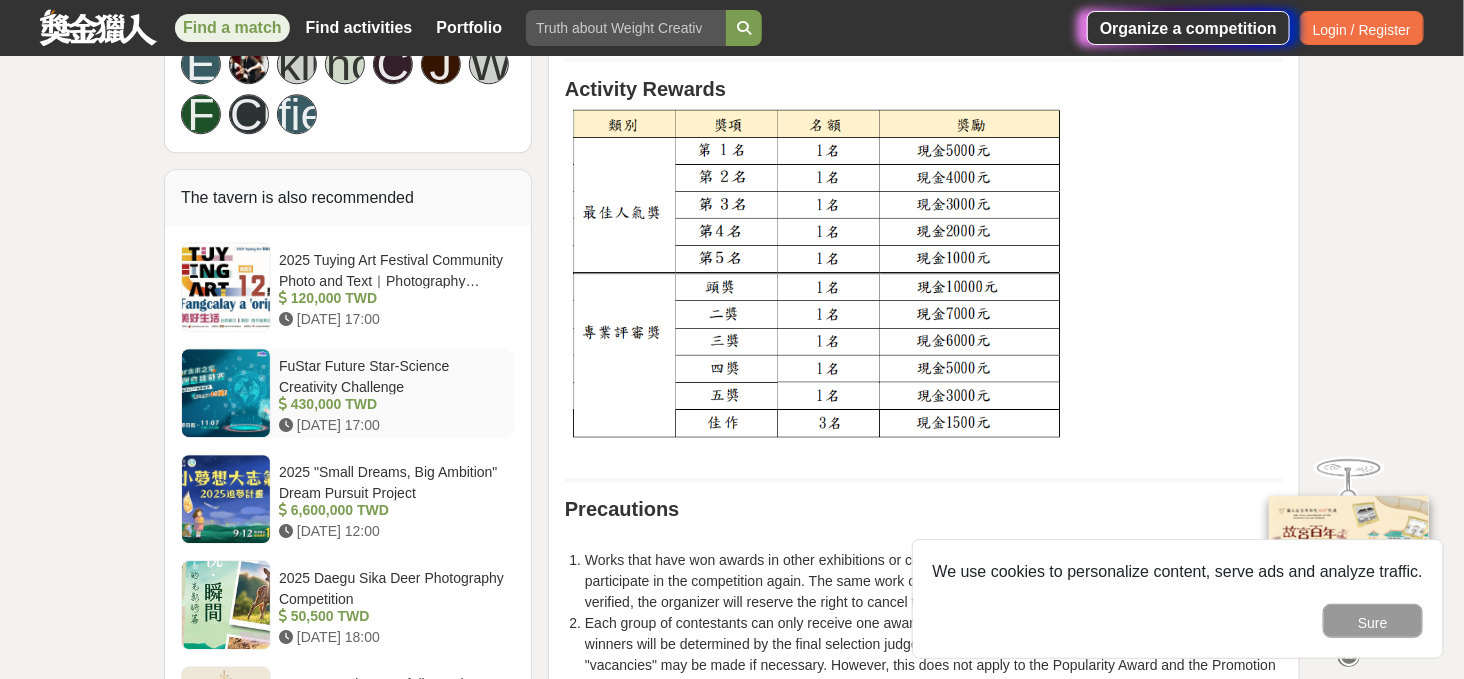 click on "FuStar Future Star-Science Creativity Challenge" at bounding box center [364, 376] 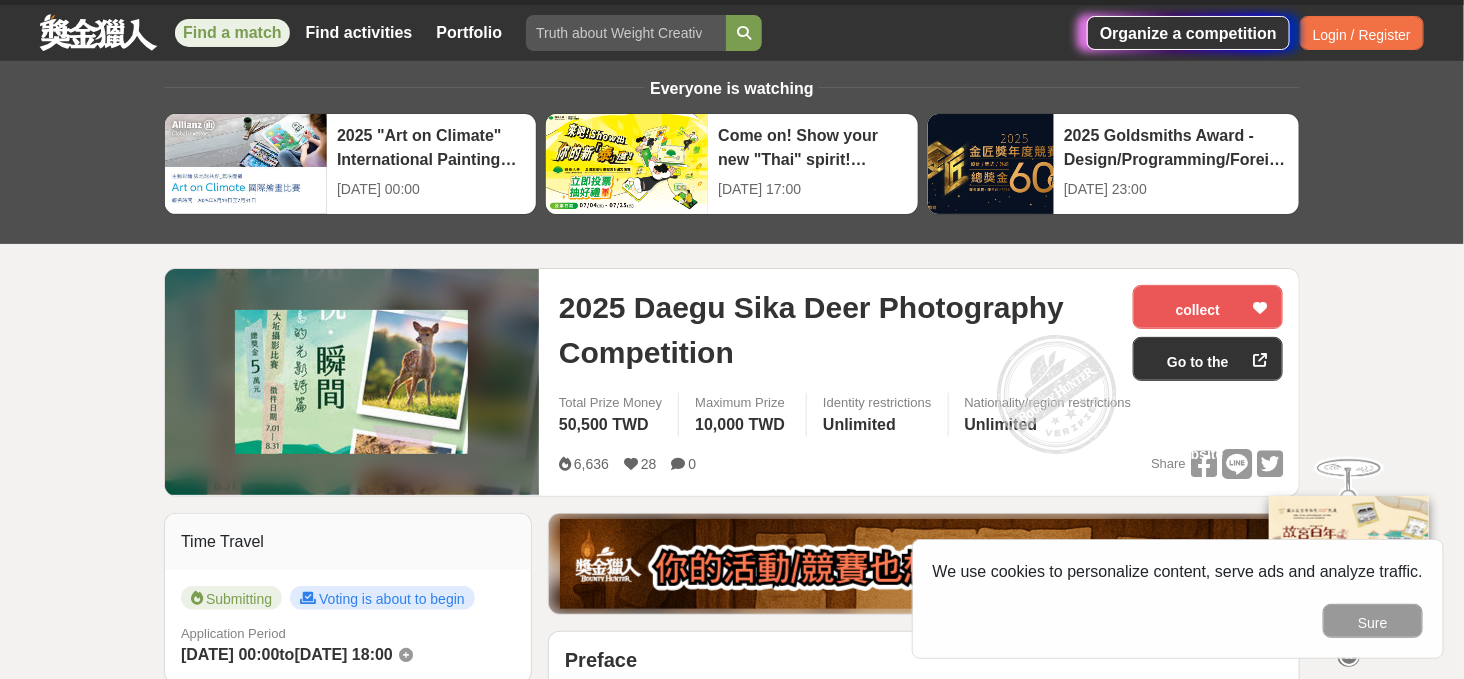 scroll, scrollTop: 0, scrollLeft: 0, axis: both 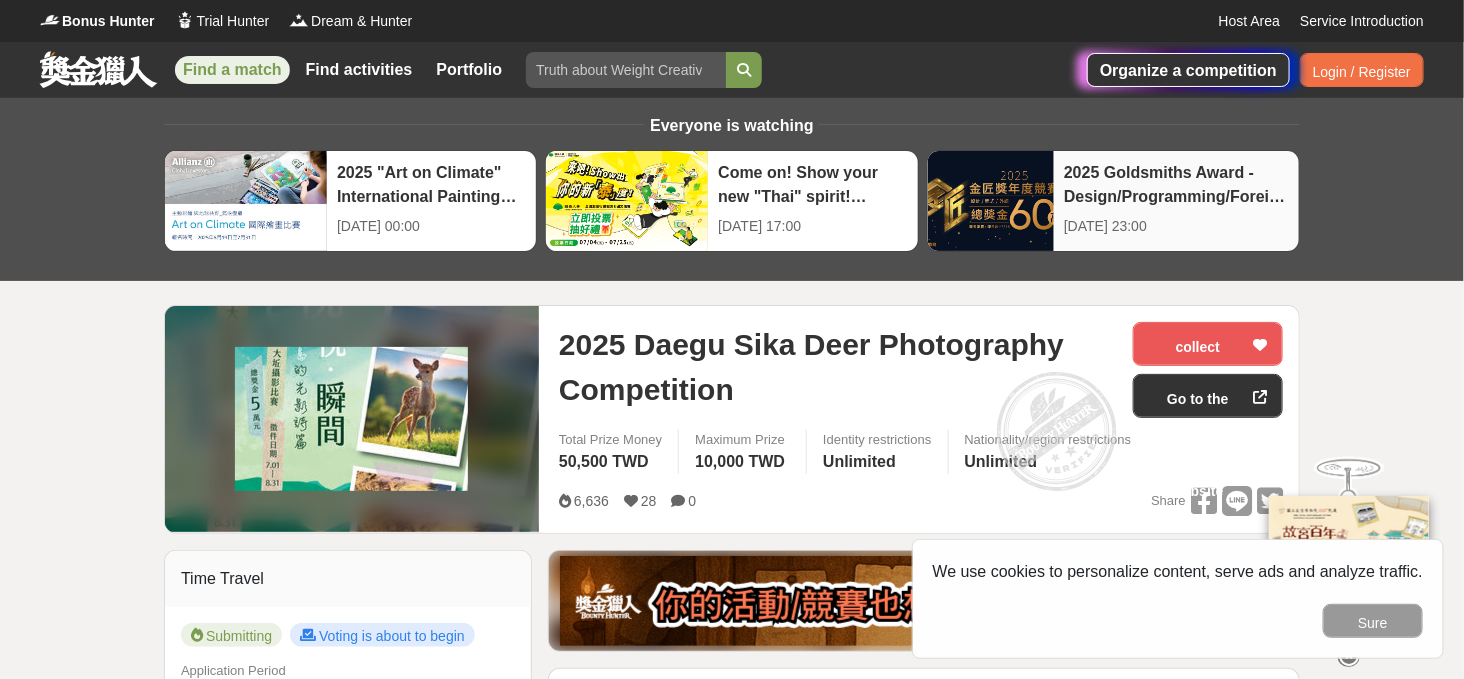 click on "2025 Goldsmiths Award - Design/Programming/Foreign Language Film Competition" at bounding box center [1176, 196] 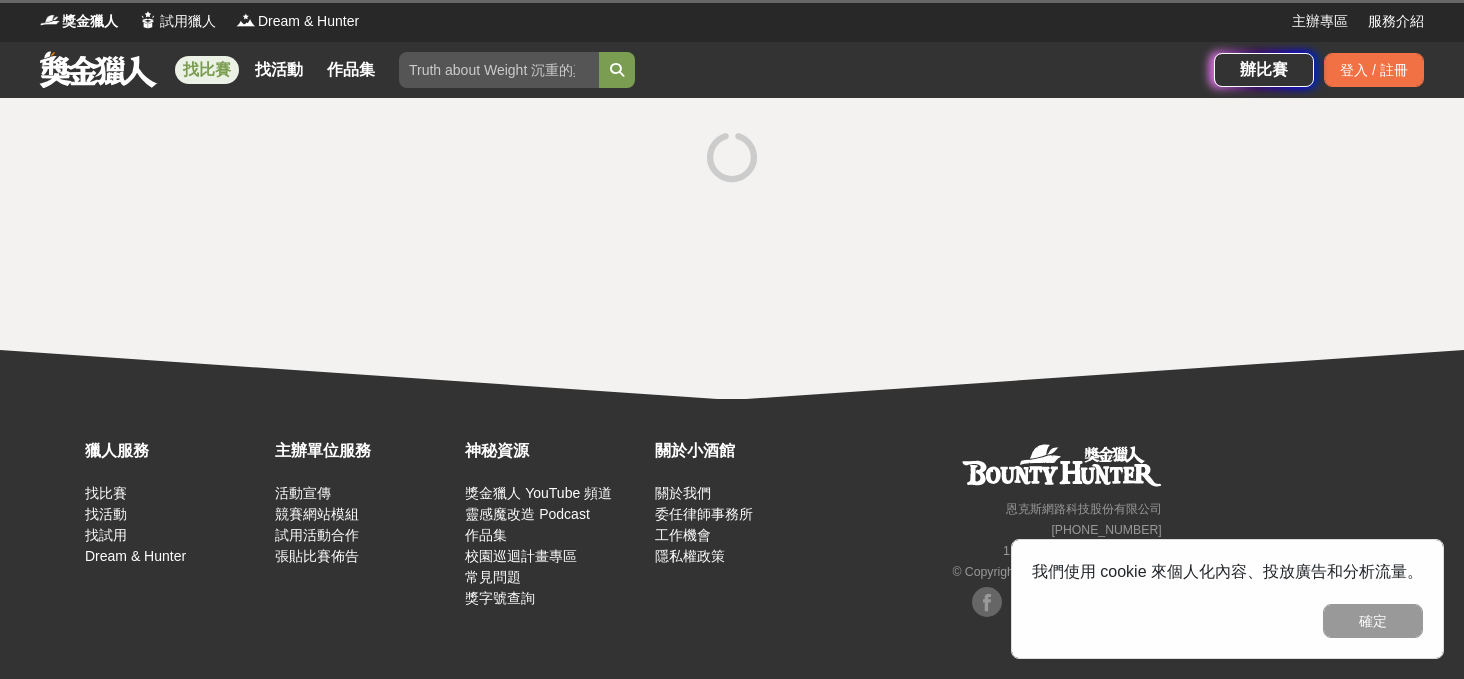 scroll, scrollTop: 0, scrollLeft: 0, axis: both 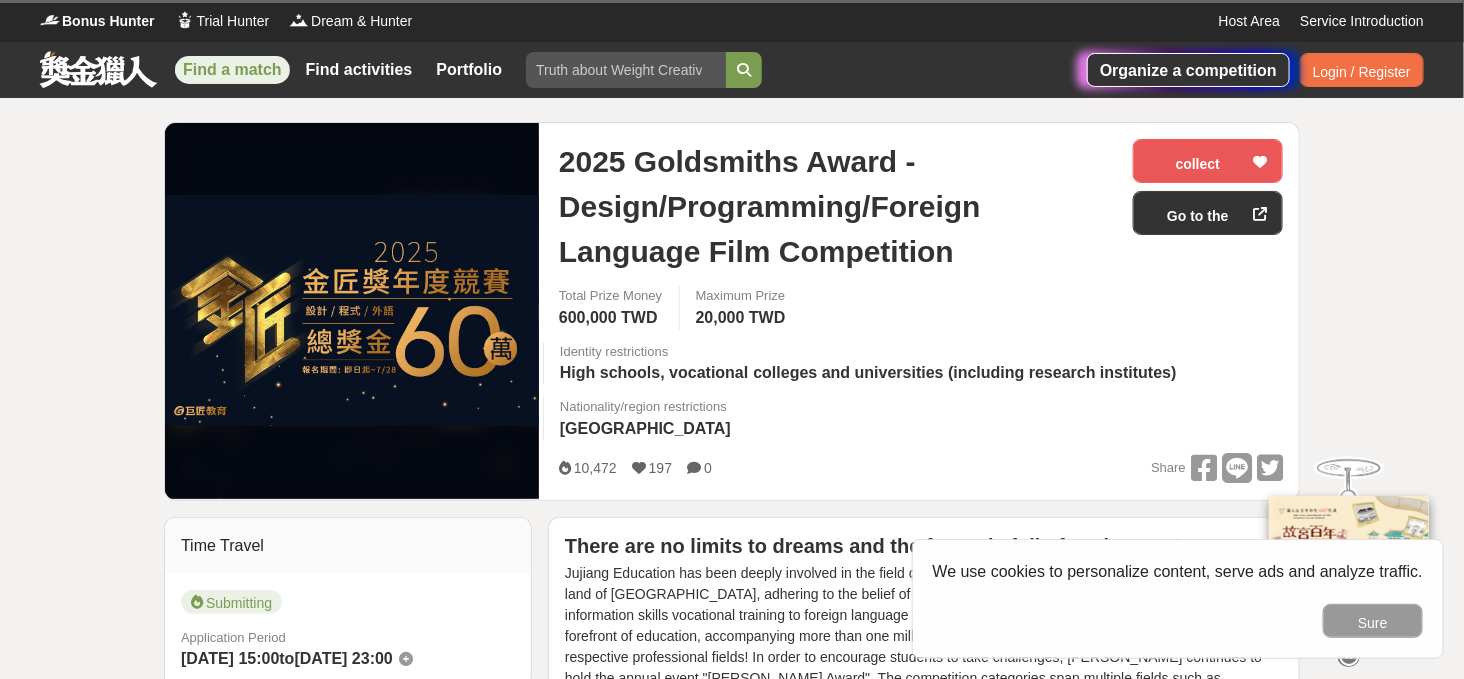 click on "2025 Goldsmiths Award - Design/Programming/Foreign Language Film Competition" at bounding box center [770, 206] 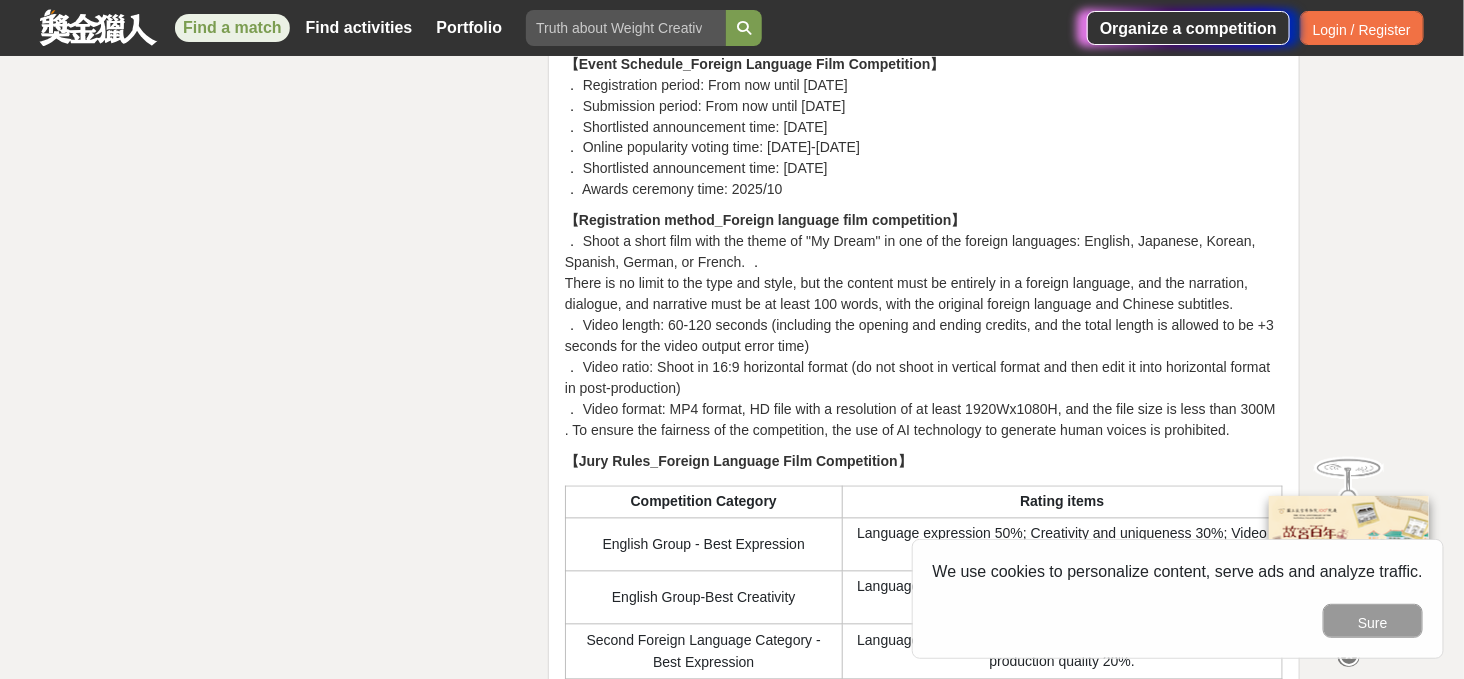 scroll, scrollTop: 4374, scrollLeft: 0, axis: vertical 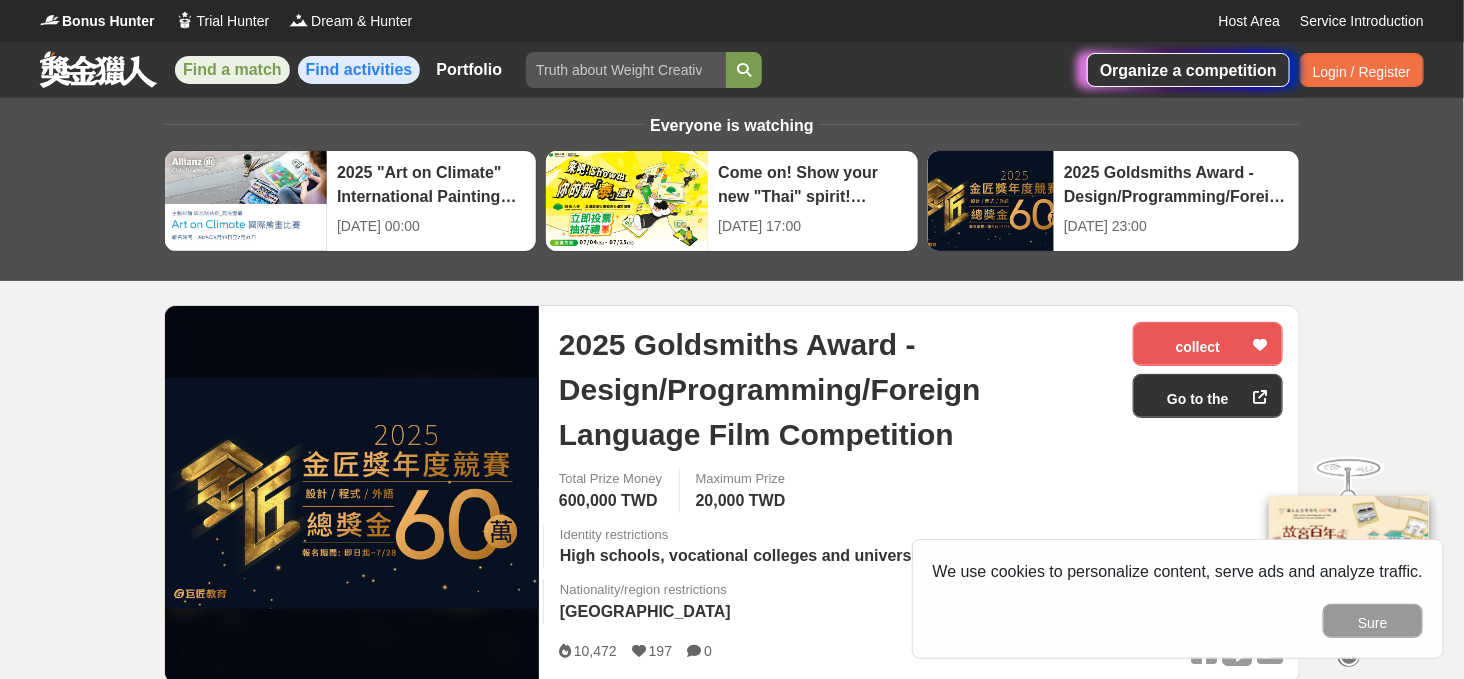 click on "Find activities" at bounding box center (359, 69) 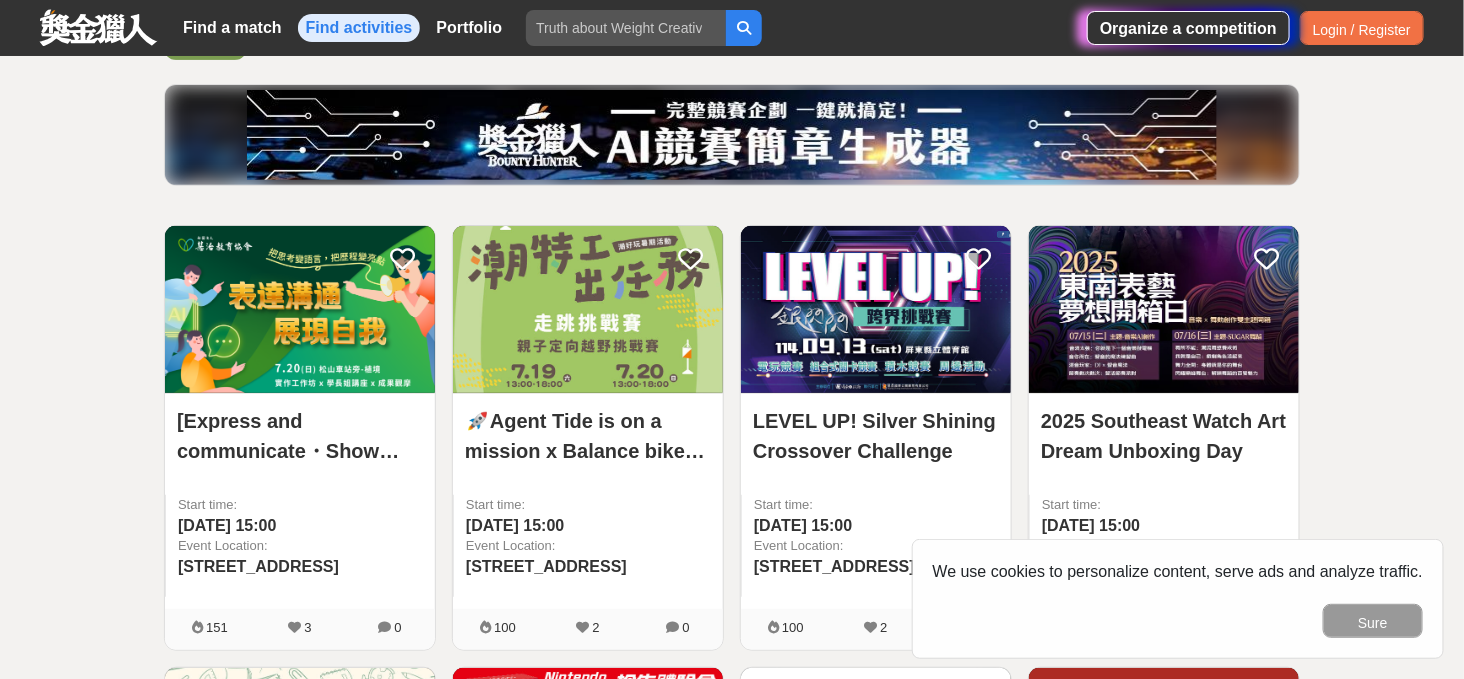 scroll, scrollTop: 249, scrollLeft: 0, axis: vertical 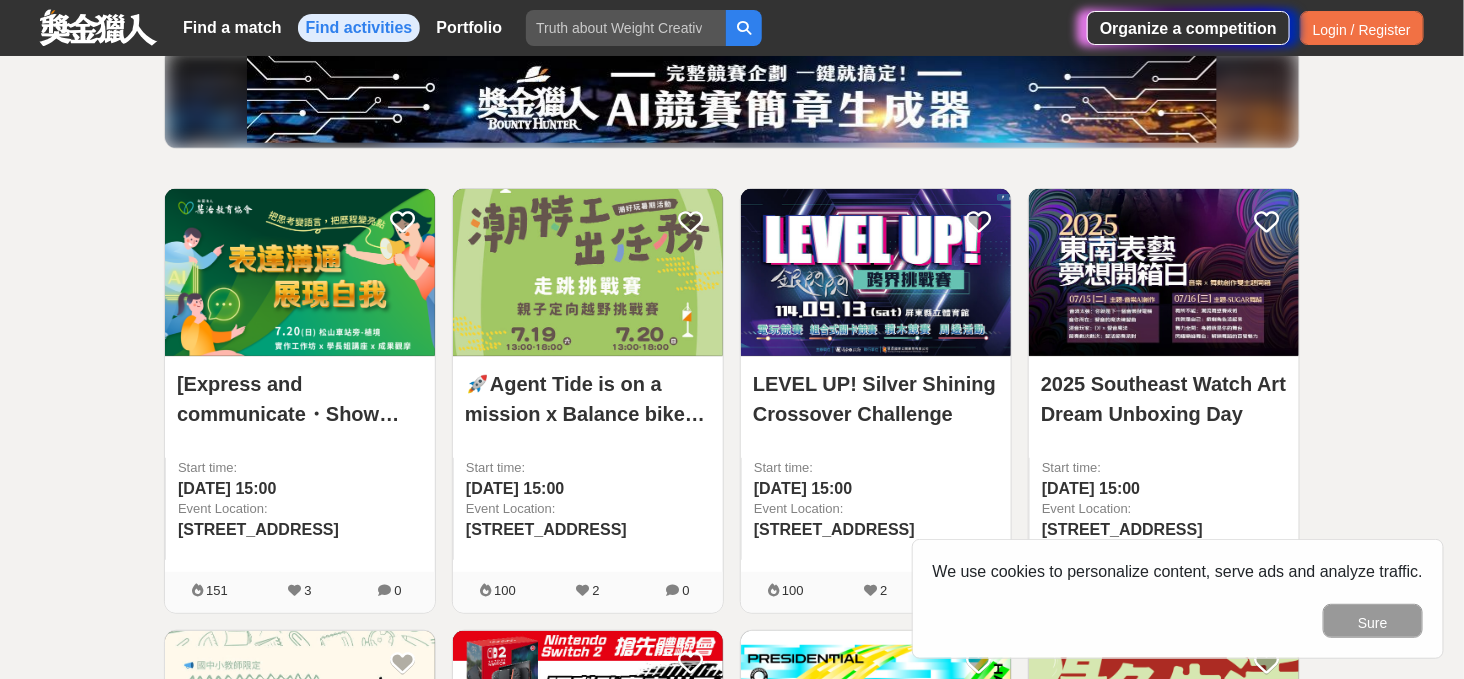 click on "[Express and communicate・Show yourself] e-Peer Campus Ambassador X Gold Medal Award Results Presentation and Award Ceremony" at bounding box center (295, 474) 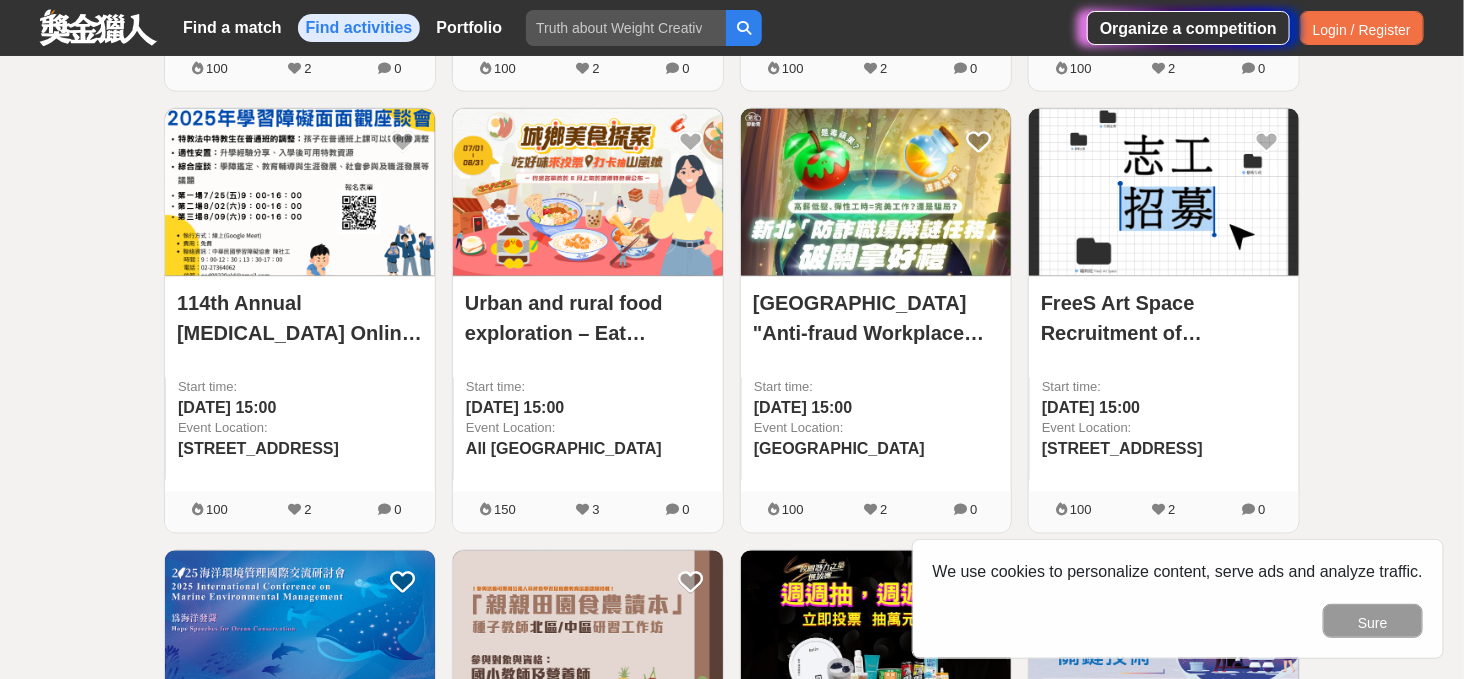 scroll, scrollTop: 1249, scrollLeft: 0, axis: vertical 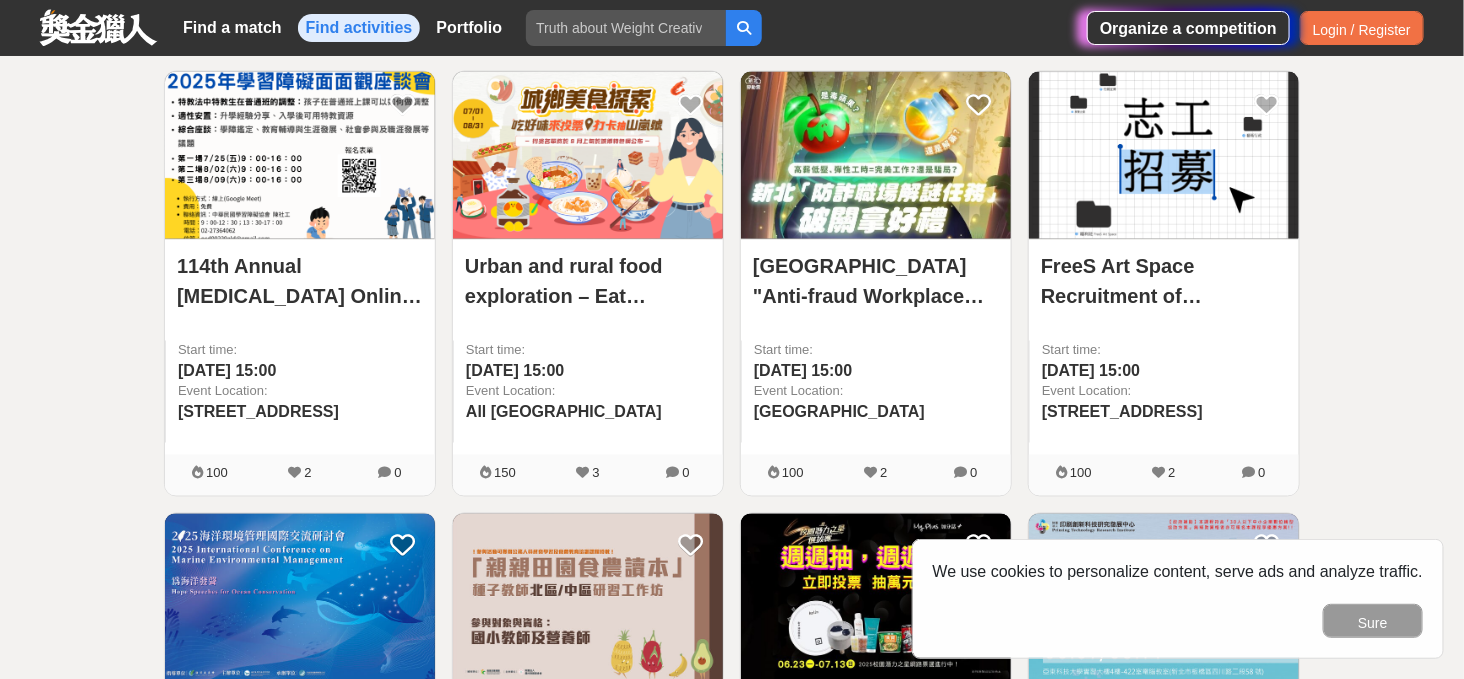 click on "FreeS Art Space Recruitment of Volunteers for 2025" at bounding box center (1133, 297) 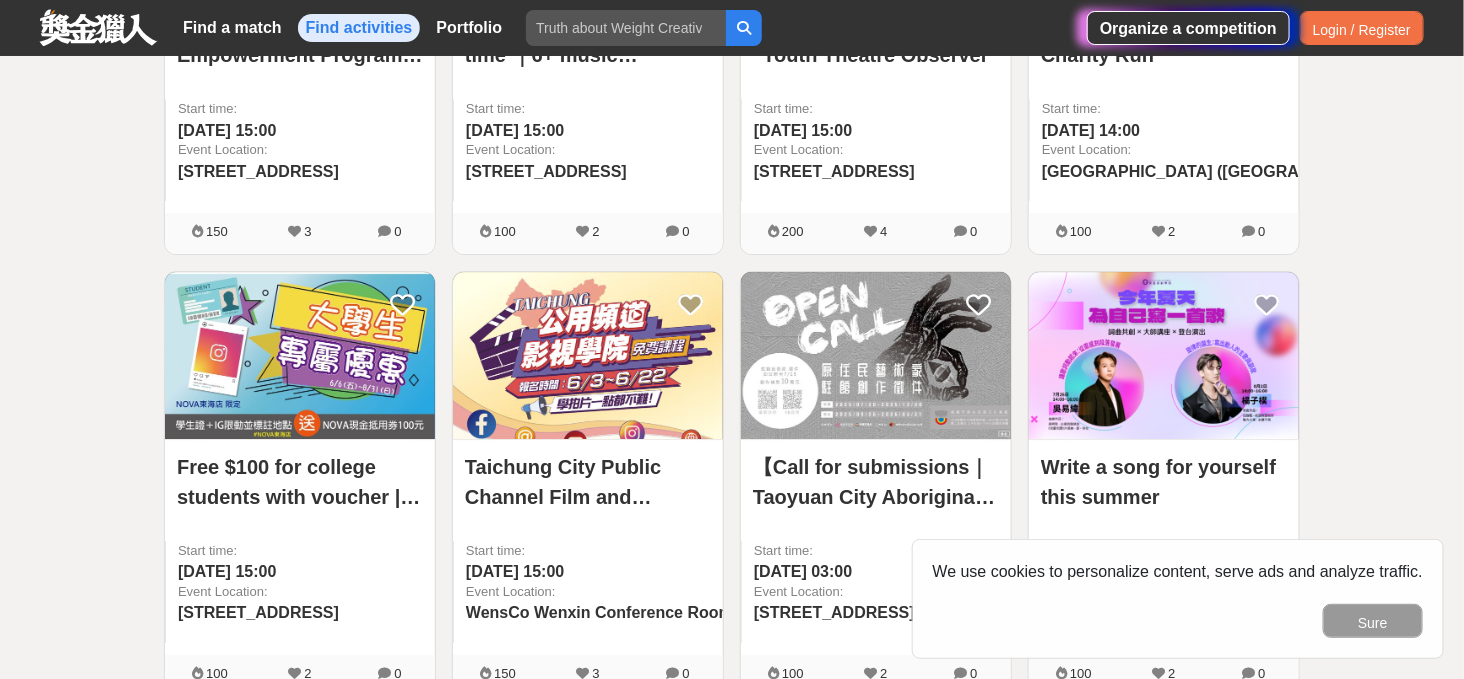 scroll, scrollTop: 2970, scrollLeft: 0, axis: vertical 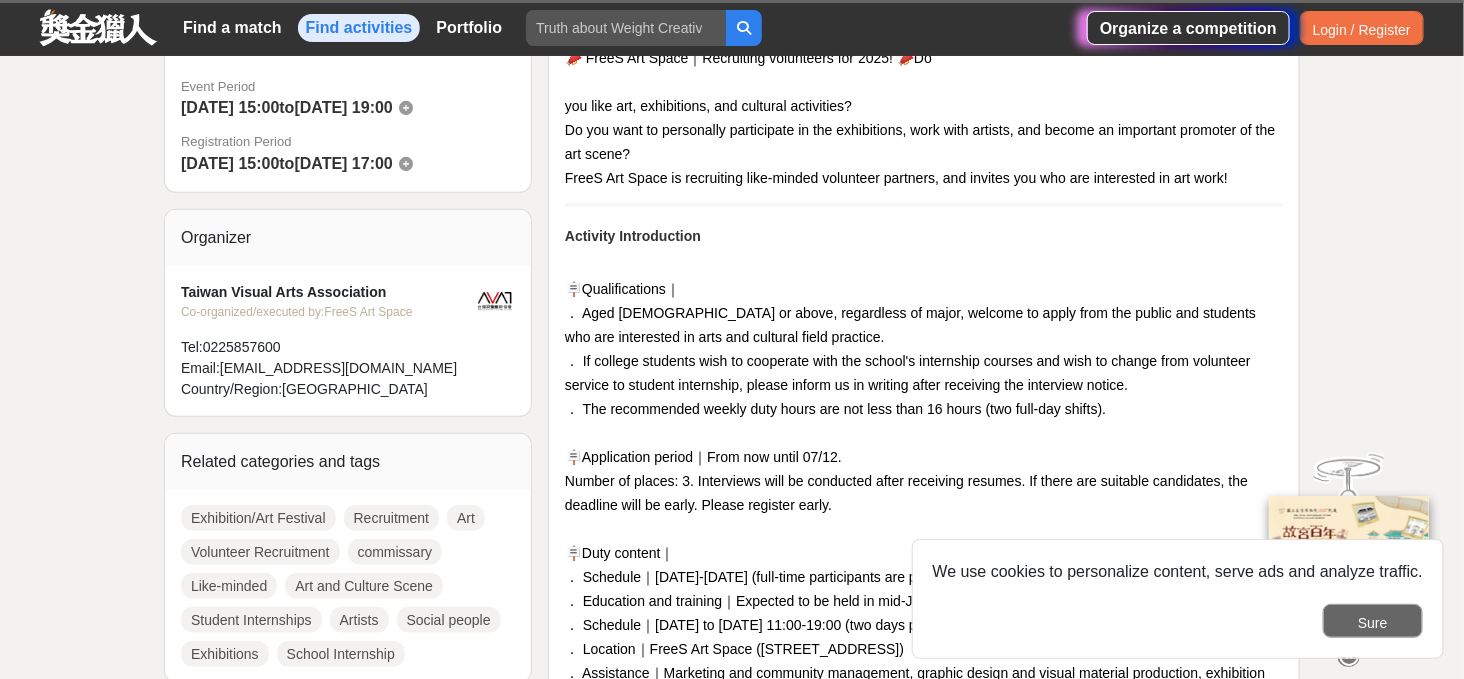 click on "Sure" at bounding box center [1373, 623] 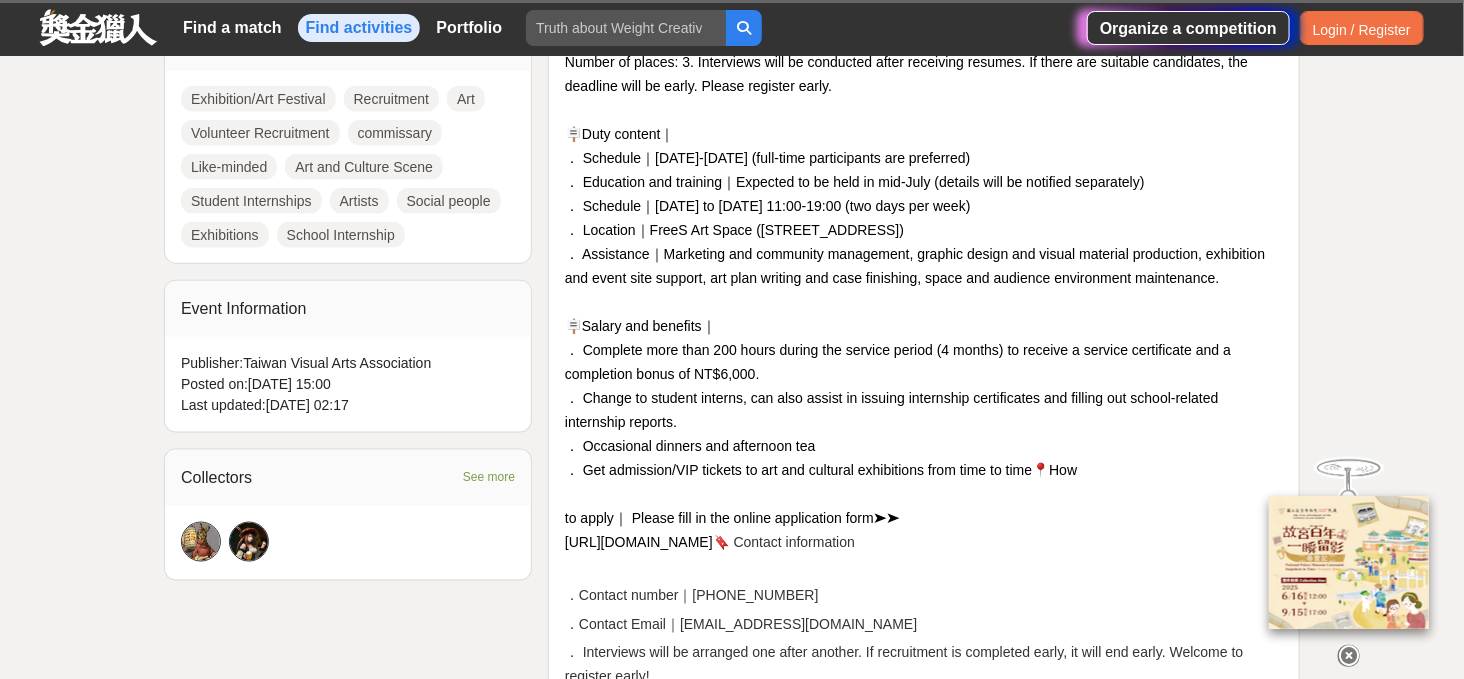 scroll, scrollTop: 999, scrollLeft: 0, axis: vertical 